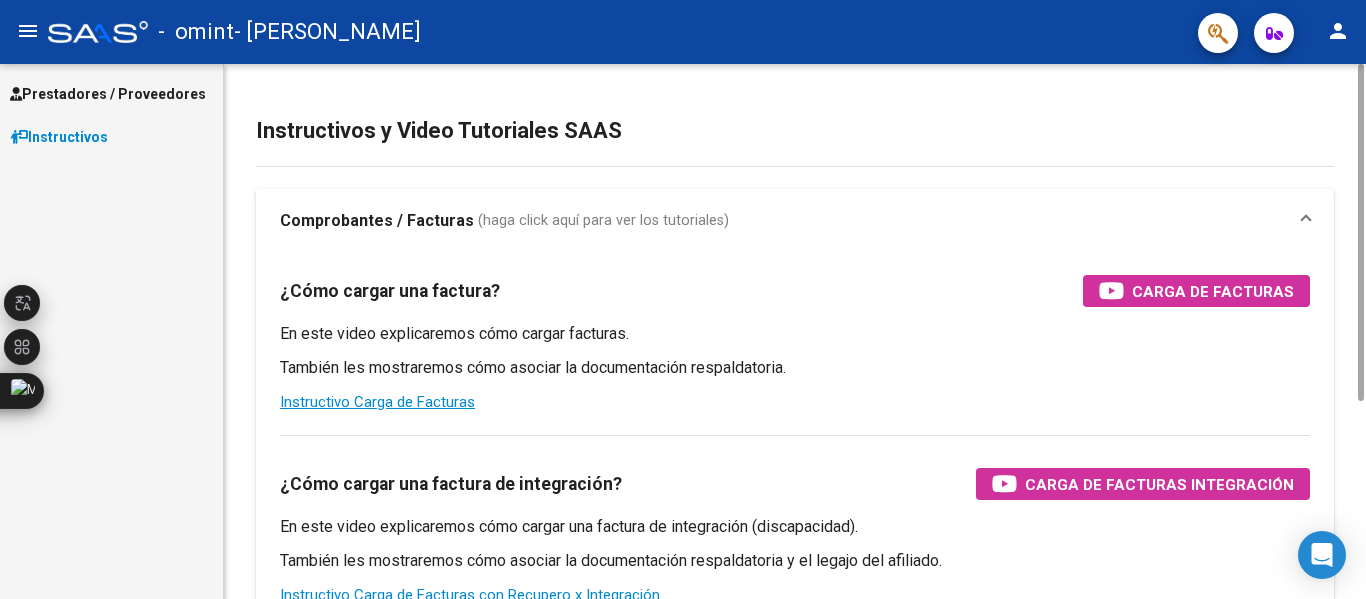 scroll, scrollTop: 0, scrollLeft: 0, axis: both 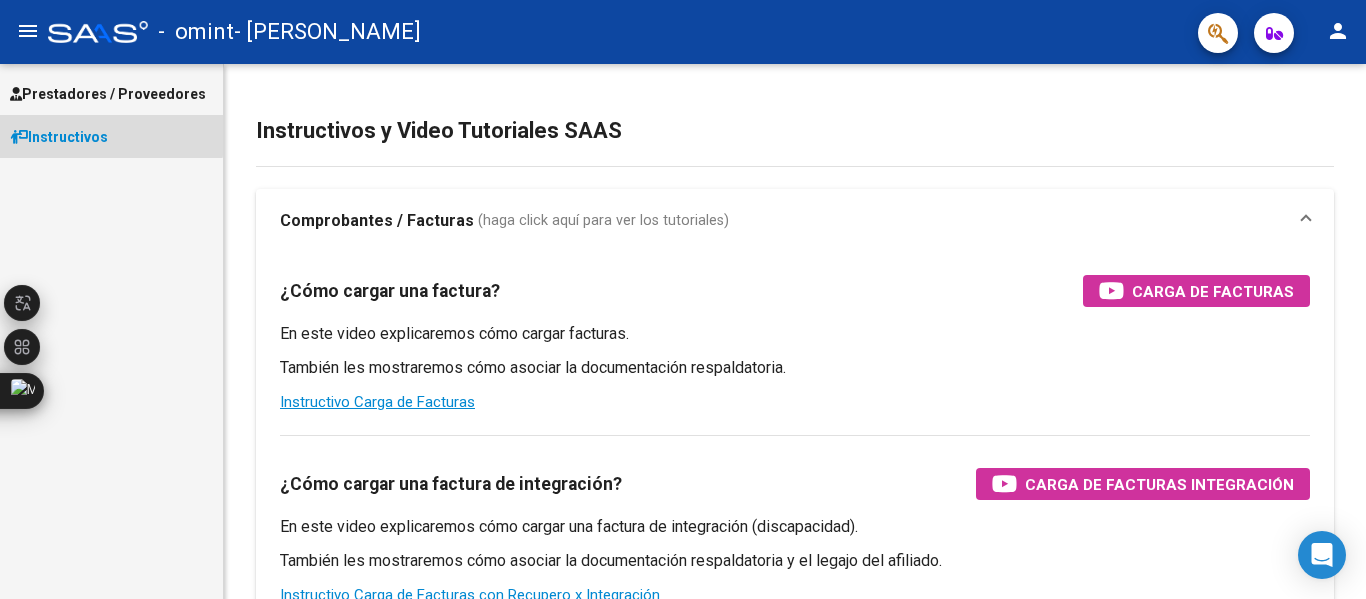 click on "Instructivos" at bounding box center (59, 137) 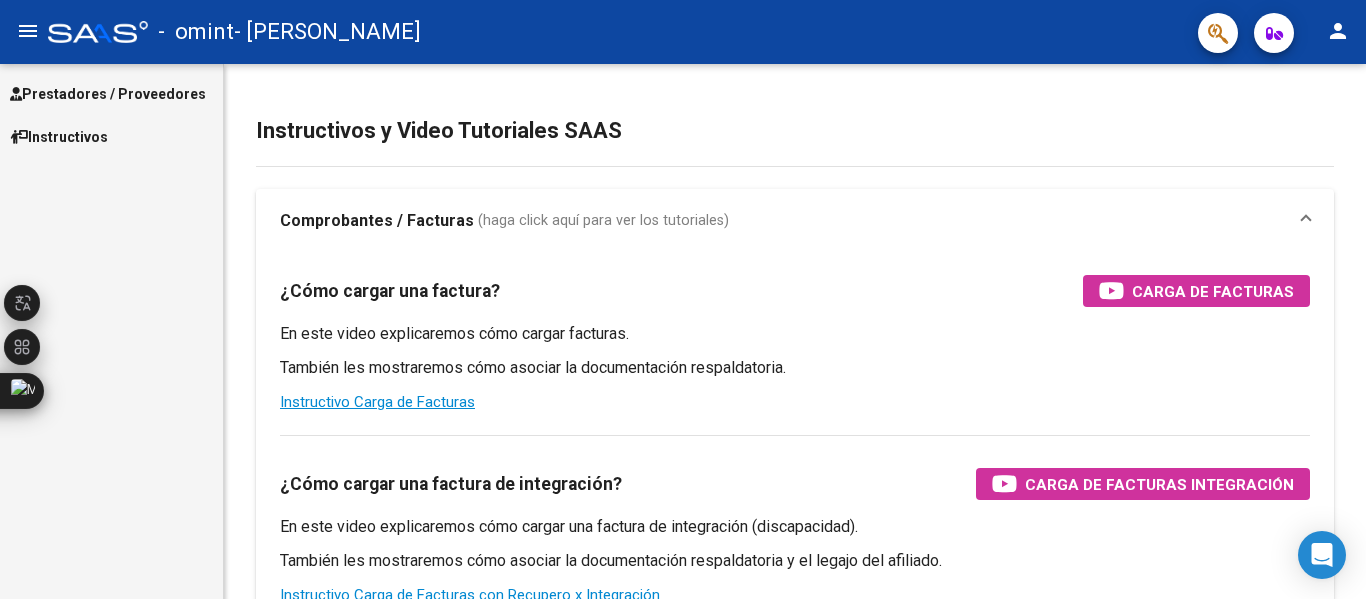 click on "Prestadores / Proveedores" at bounding box center [108, 94] 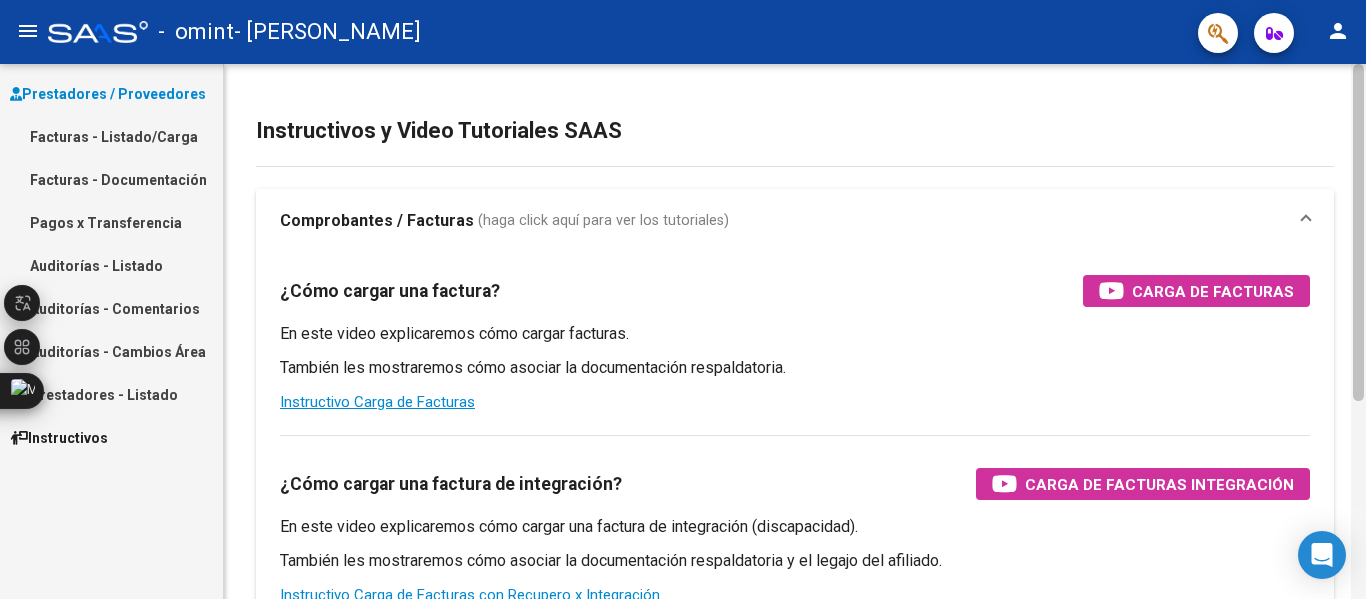 scroll, scrollTop: 312, scrollLeft: 0, axis: vertical 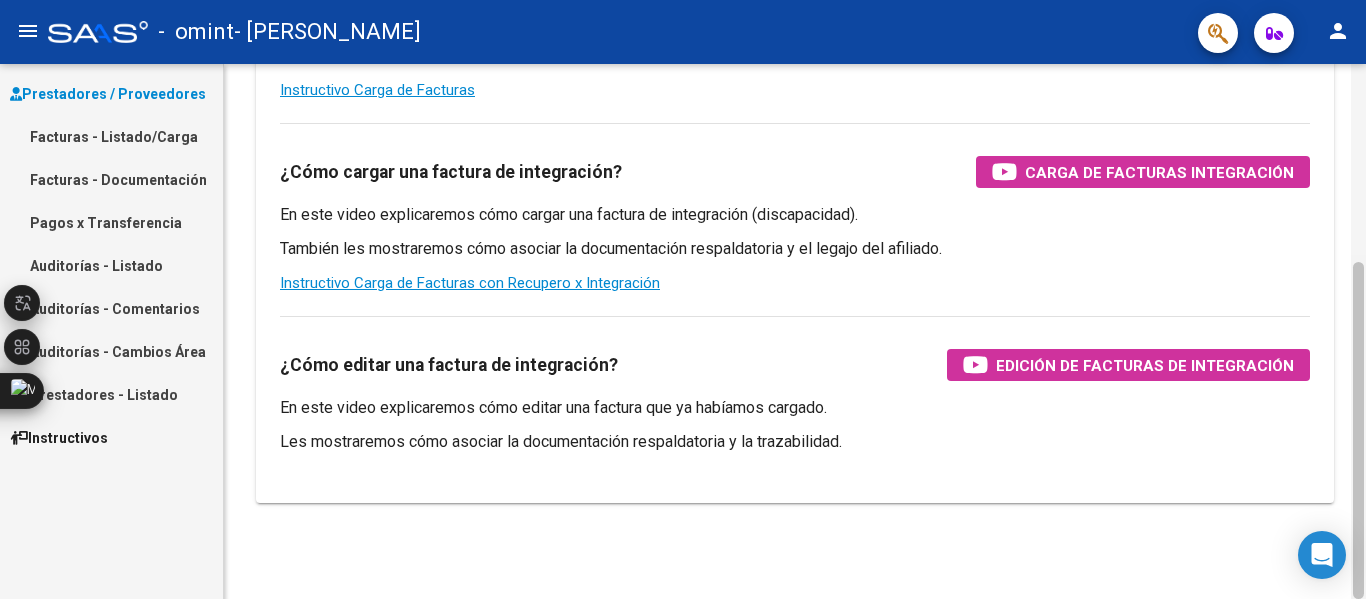 click 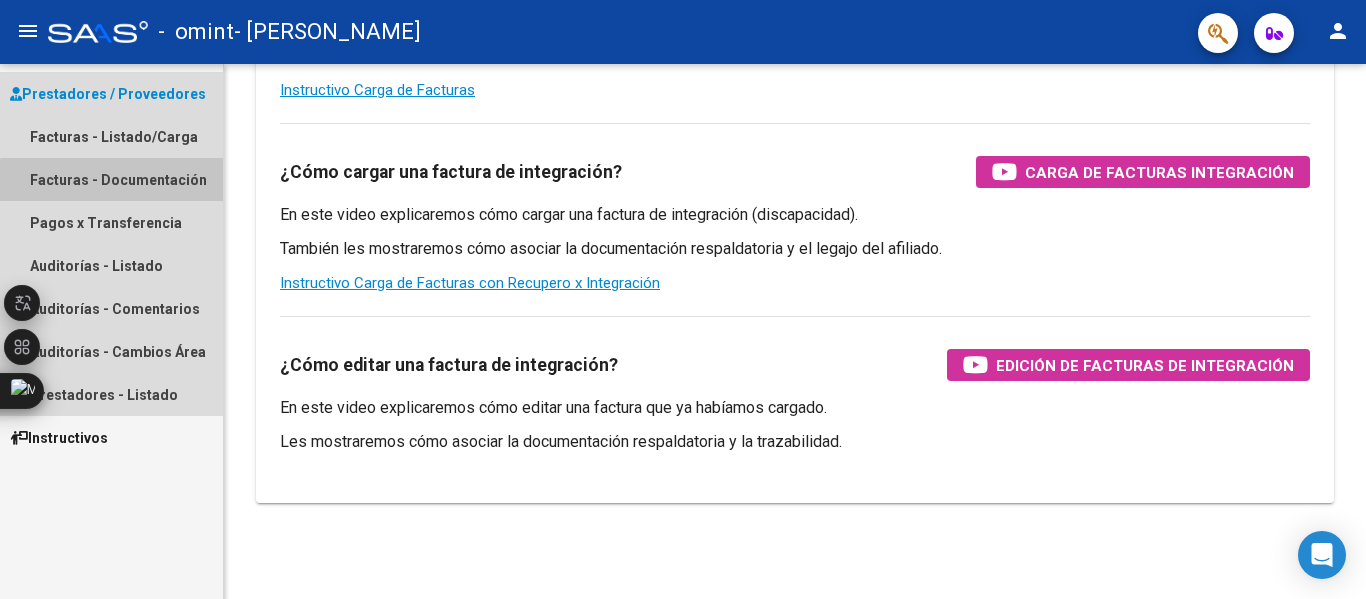 click on "Facturas - Documentación" at bounding box center (111, 179) 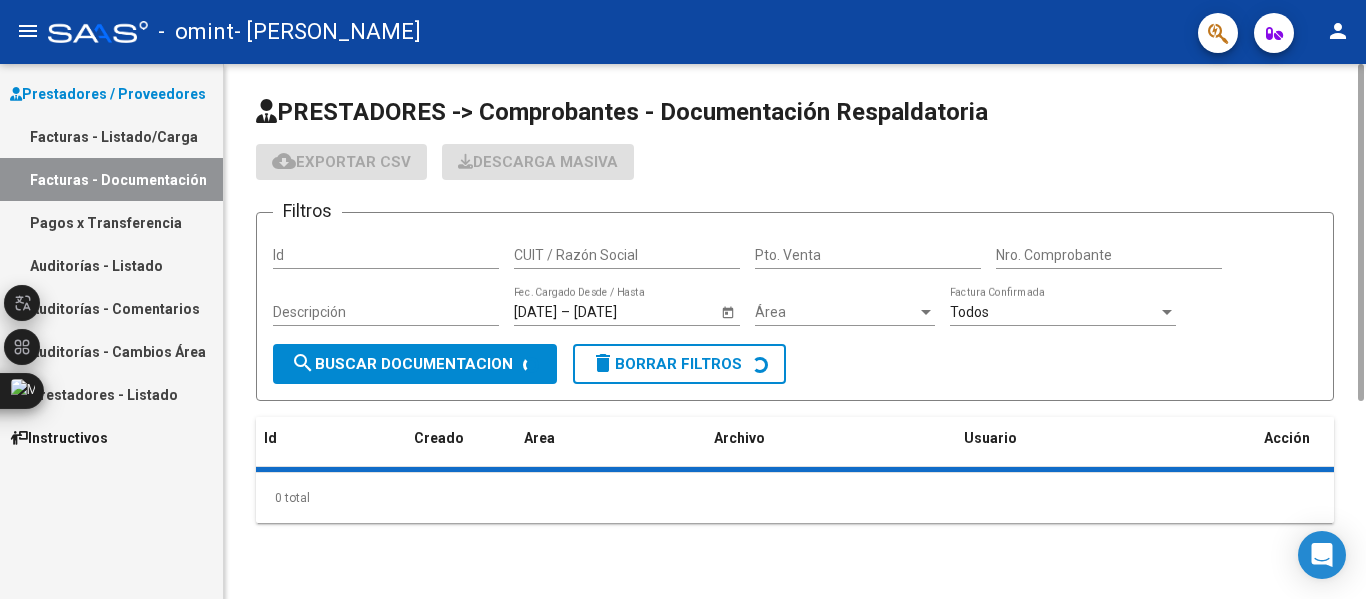 scroll, scrollTop: 0, scrollLeft: 0, axis: both 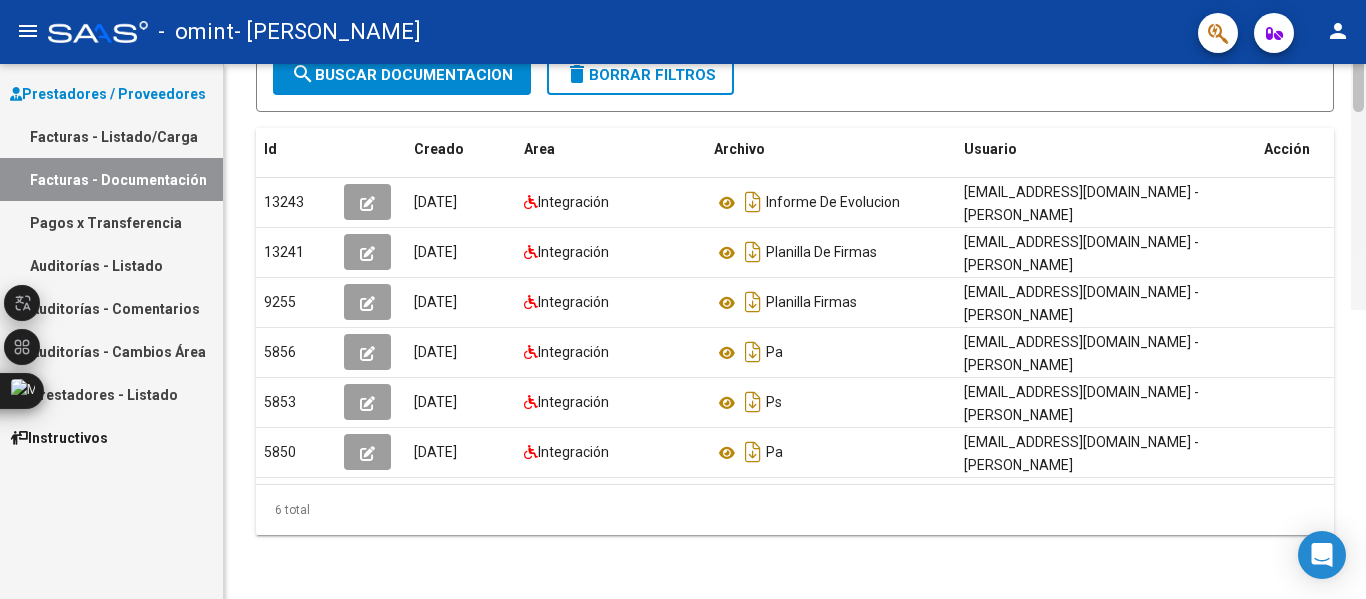 click 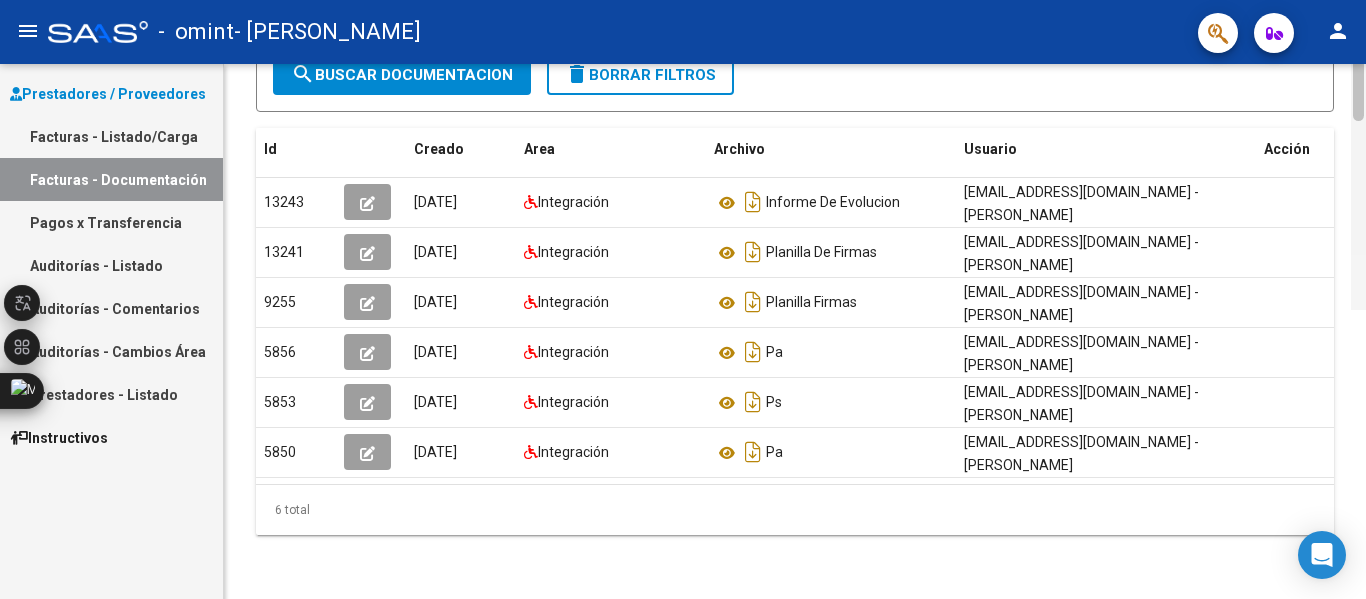 click 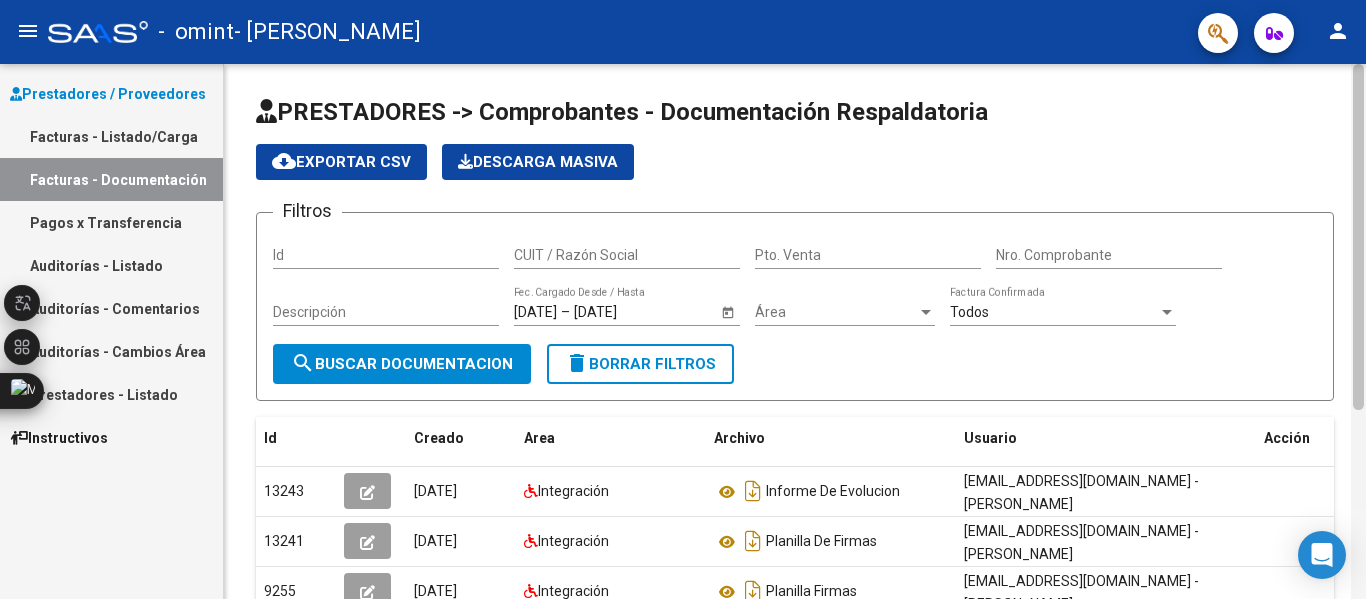 click 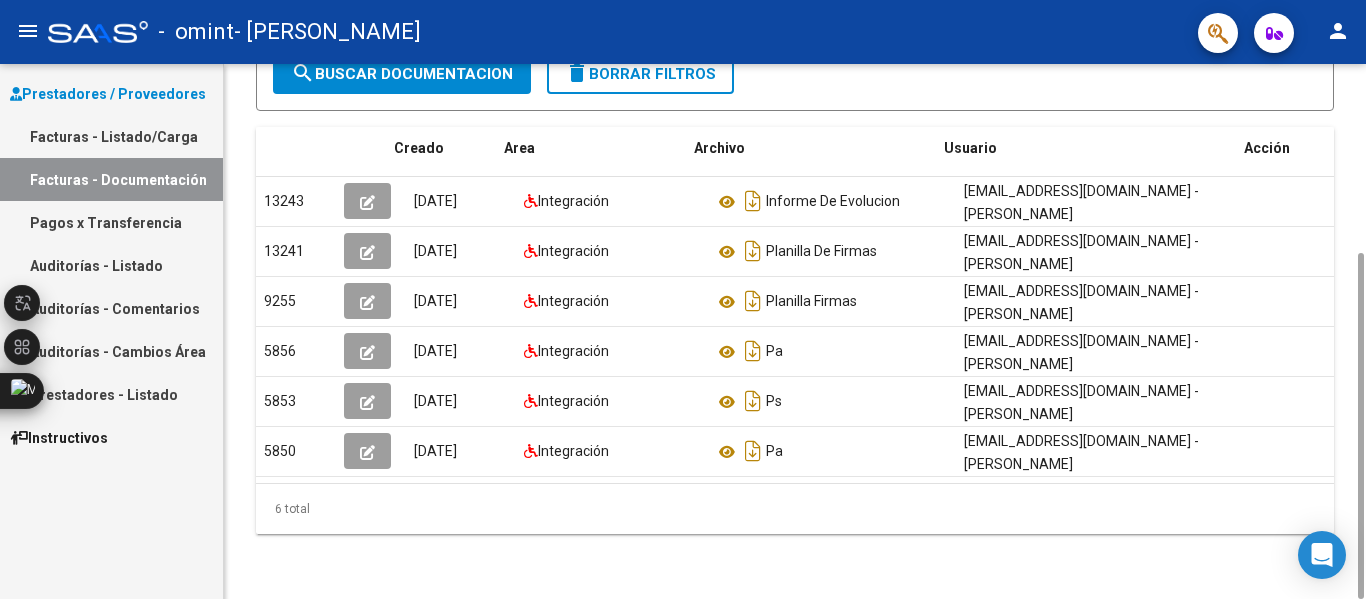 scroll, scrollTop: 0, scrollLeft: 22, axis: horizontal 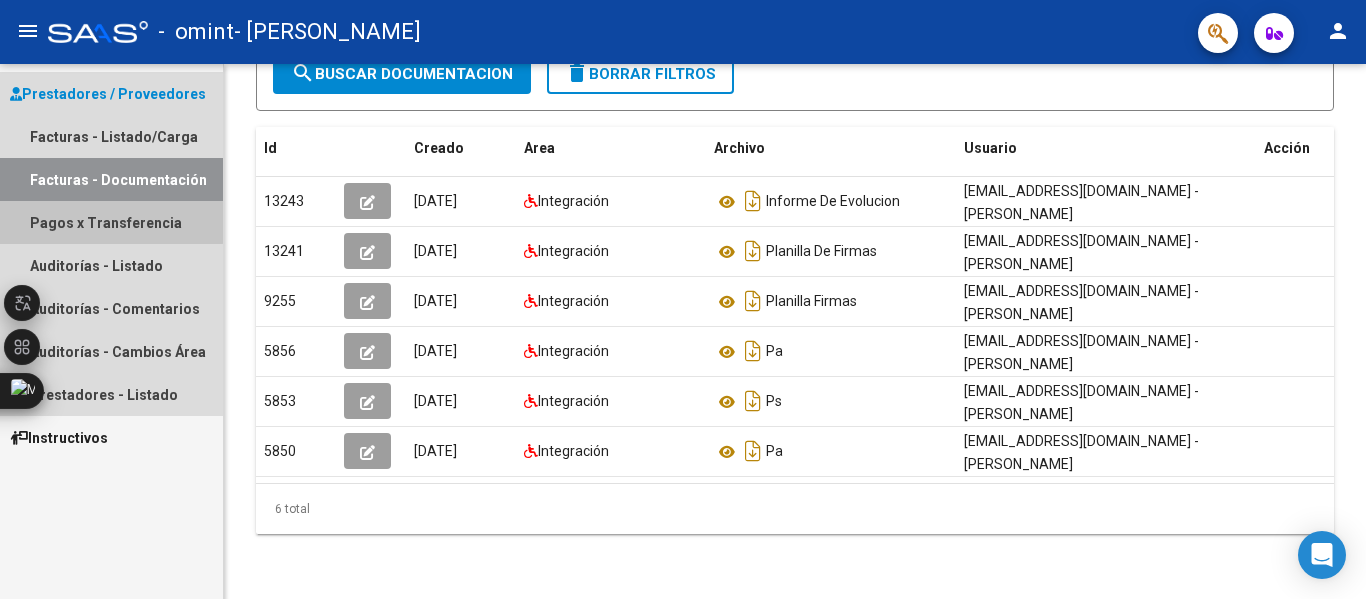 click on "Pagos x Transferencia" at bounding box center [111, 222] 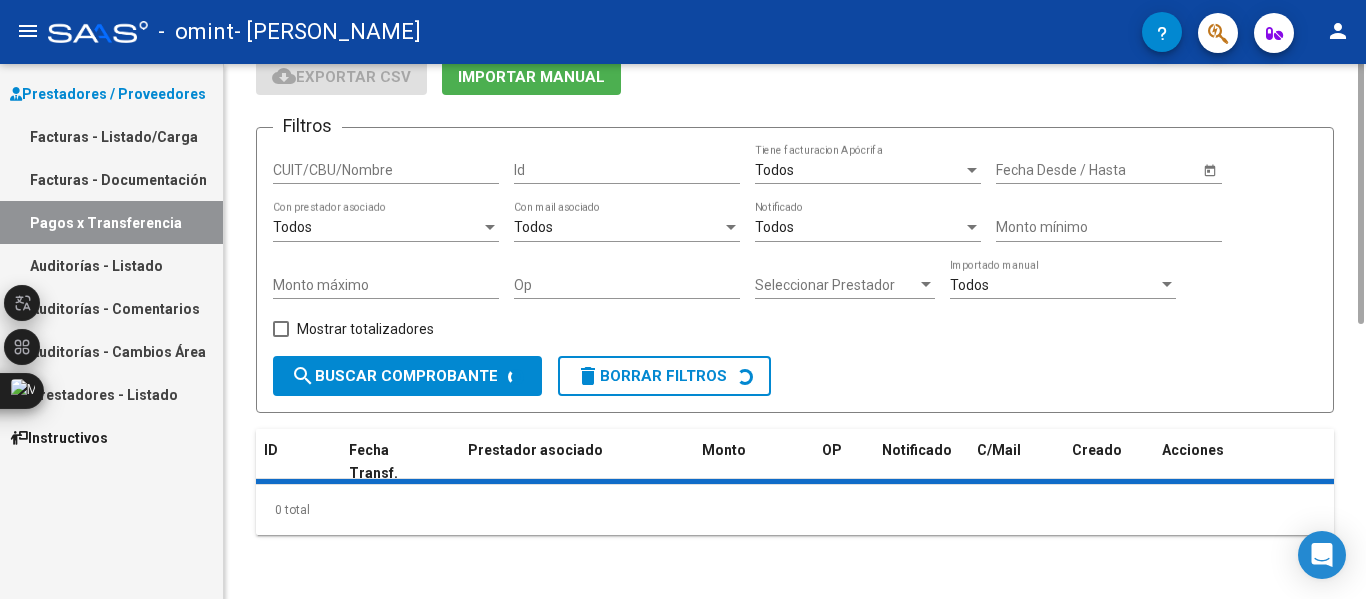 scroll, scrollTop: 0, scrollLeft: 0, axis: both 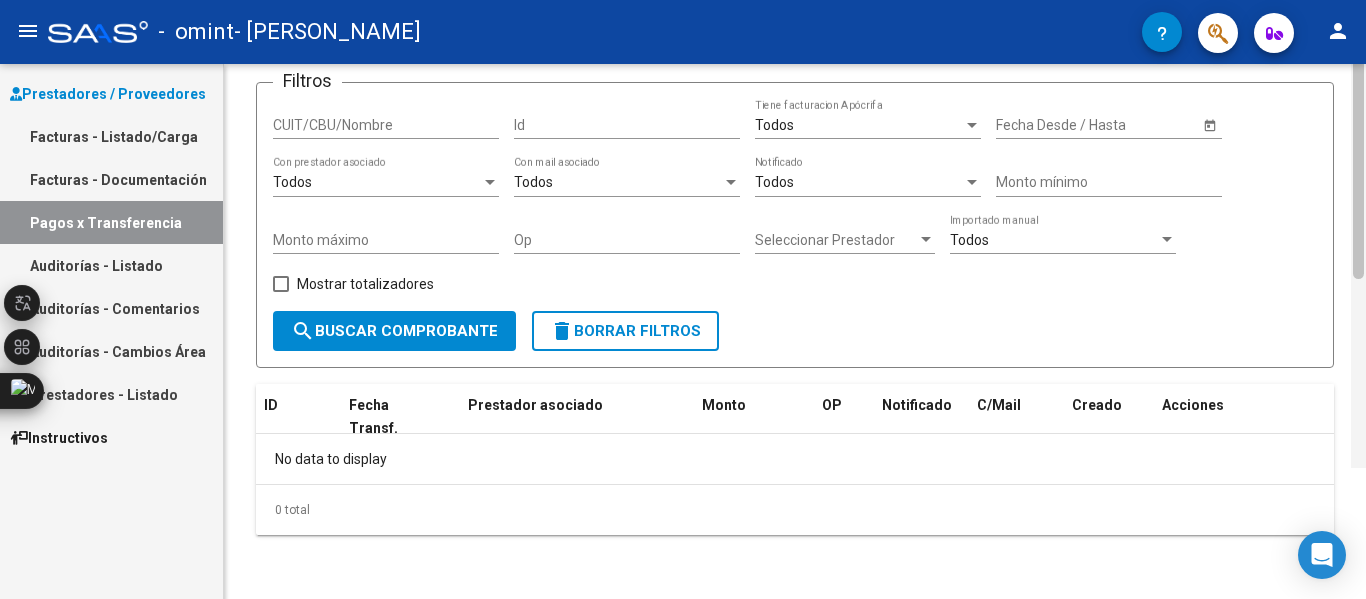 click 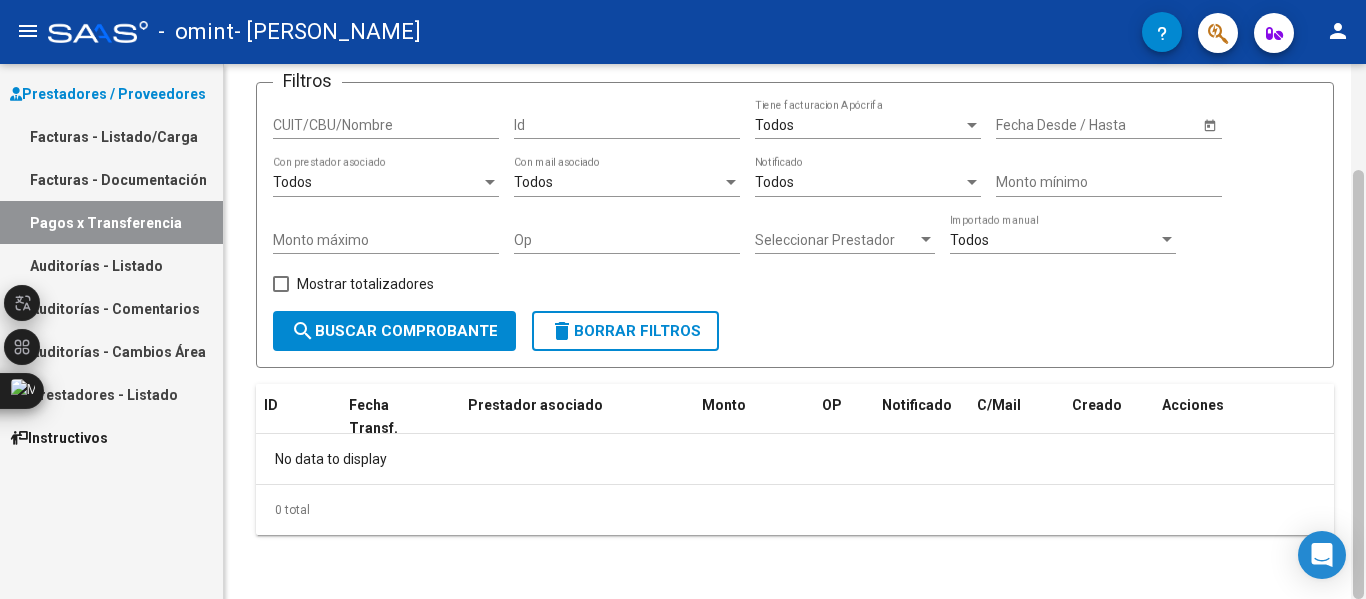 click 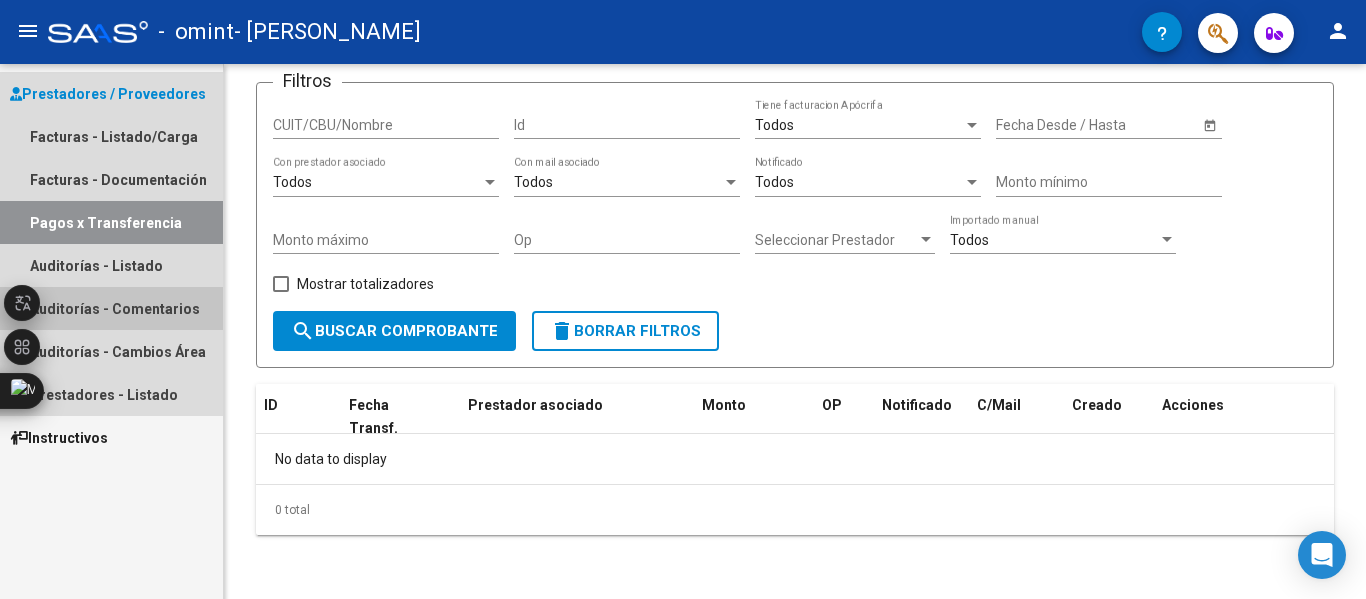 click on "Auditorías - Comentarios" at bounding box center (111, 308) 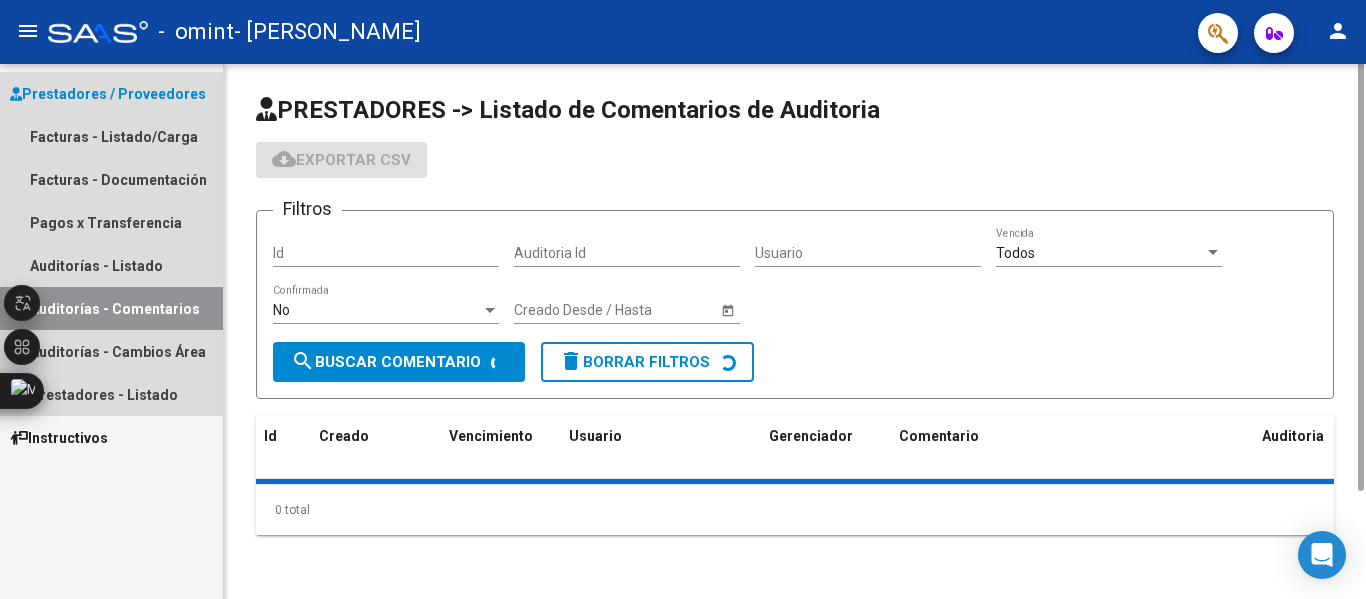 scroll, scrollTop: 0, scrollLeft: 0, axis: both 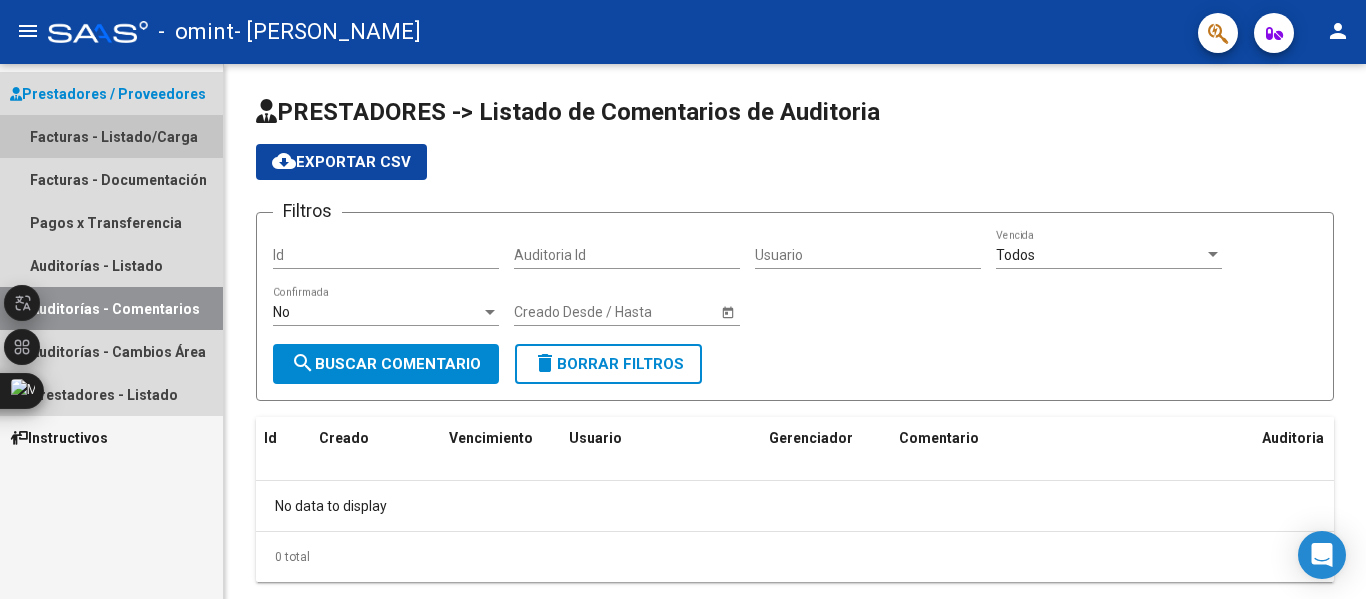 click on "Facturas - Listado/Carga" at bounding box center [111, 136] 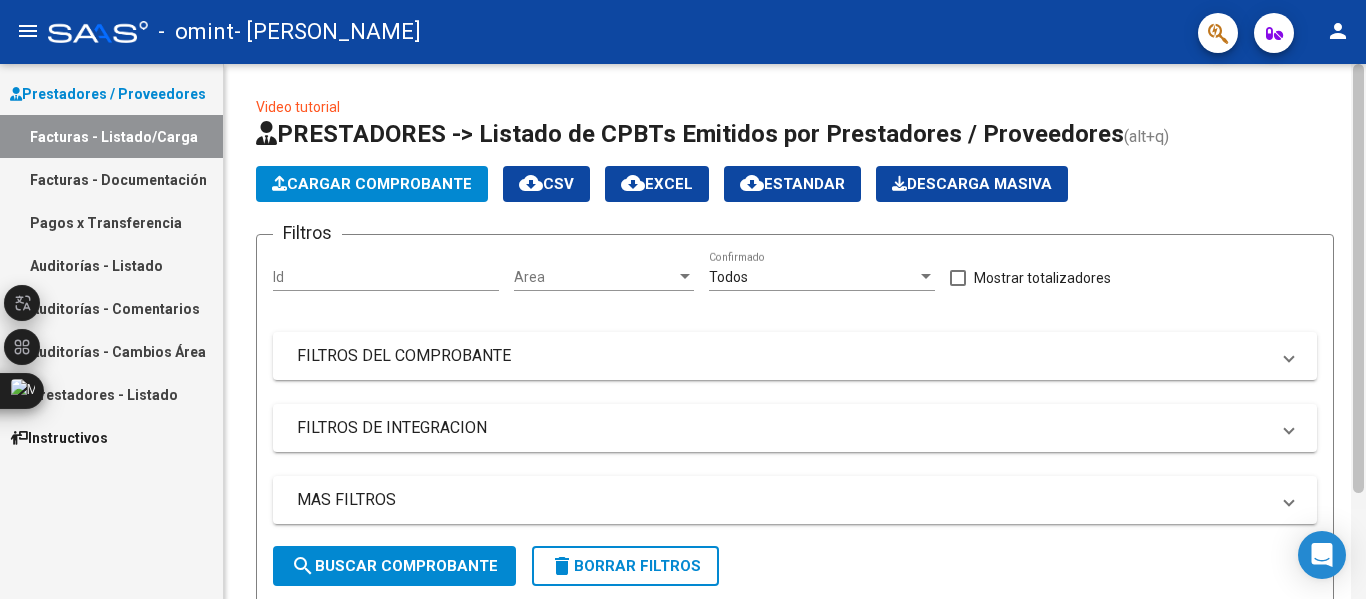 scroll, scrollTop: 480, scrollLeft: 0, axis: vertical 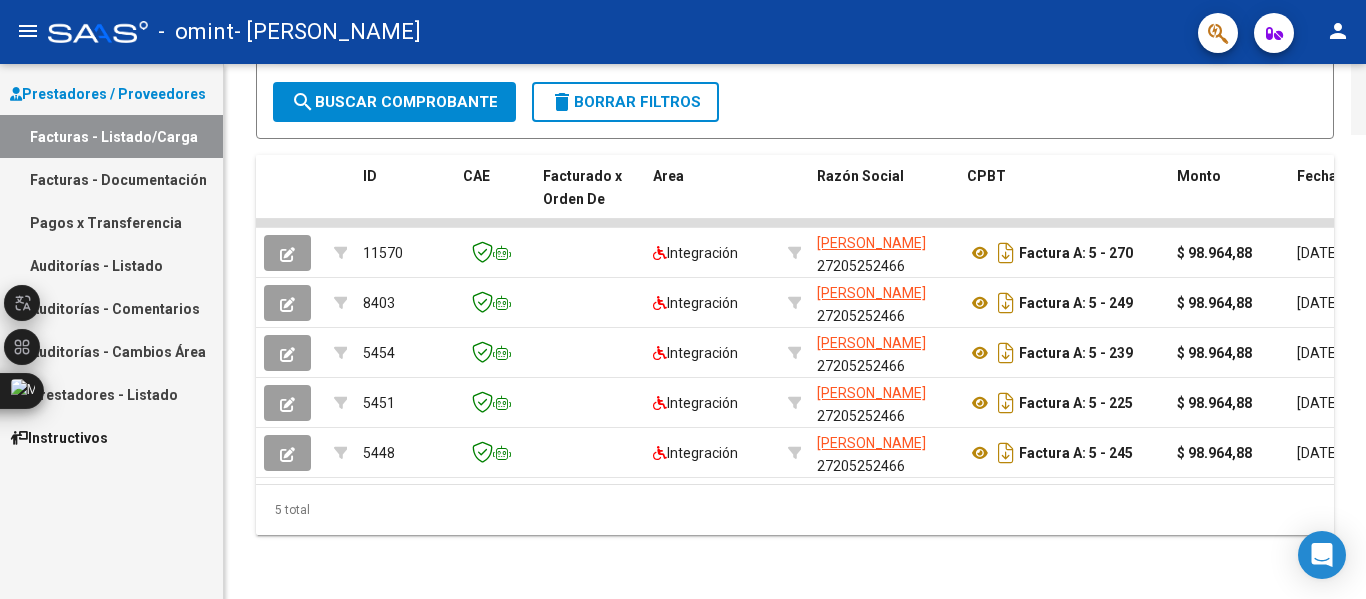 click 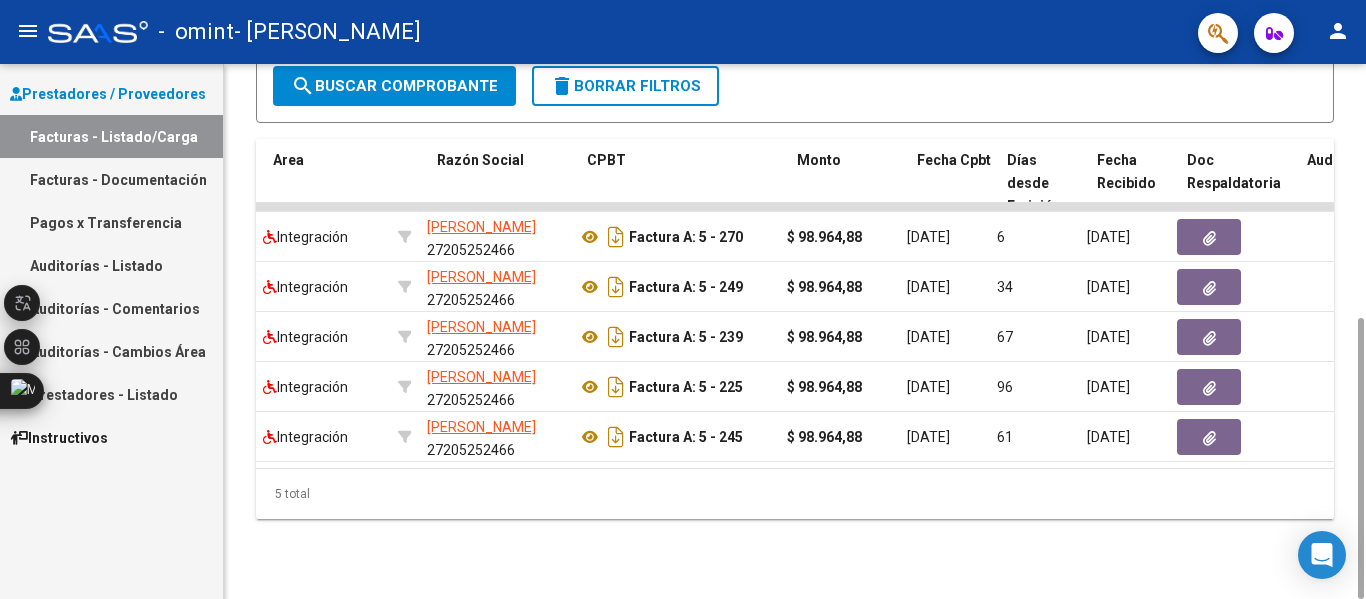 scroll, scrollTop: 0, scrollLeft: 400, axis: horizontal 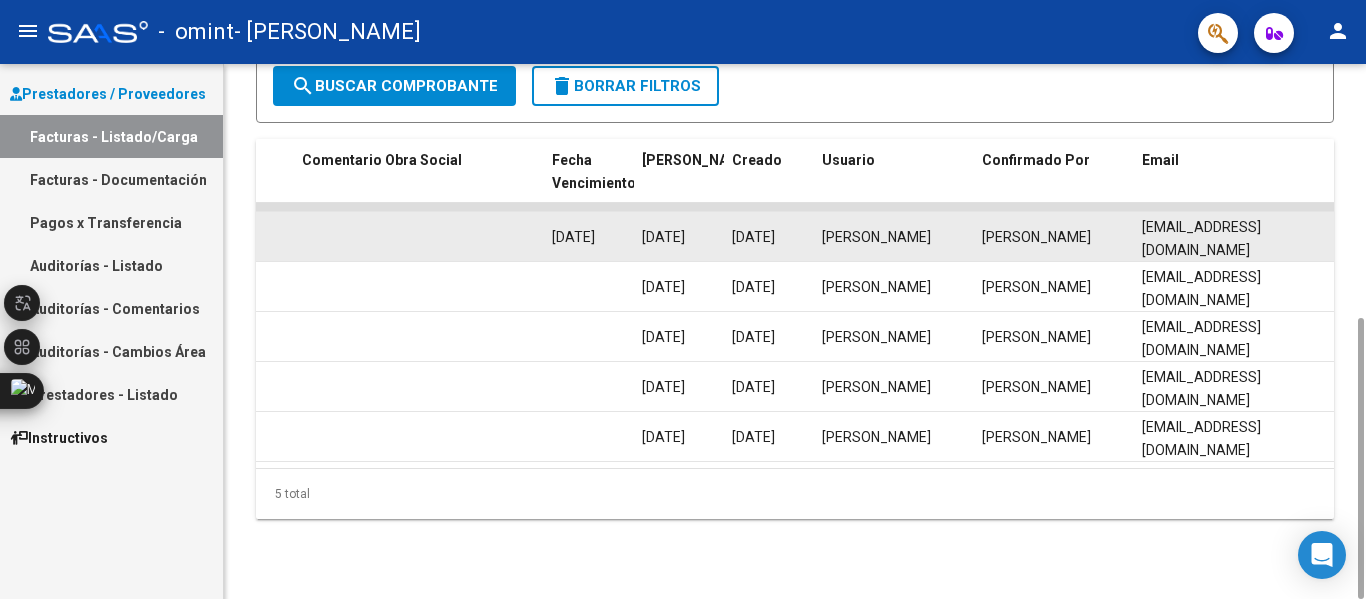 click on "[PERSON_NAME]" 